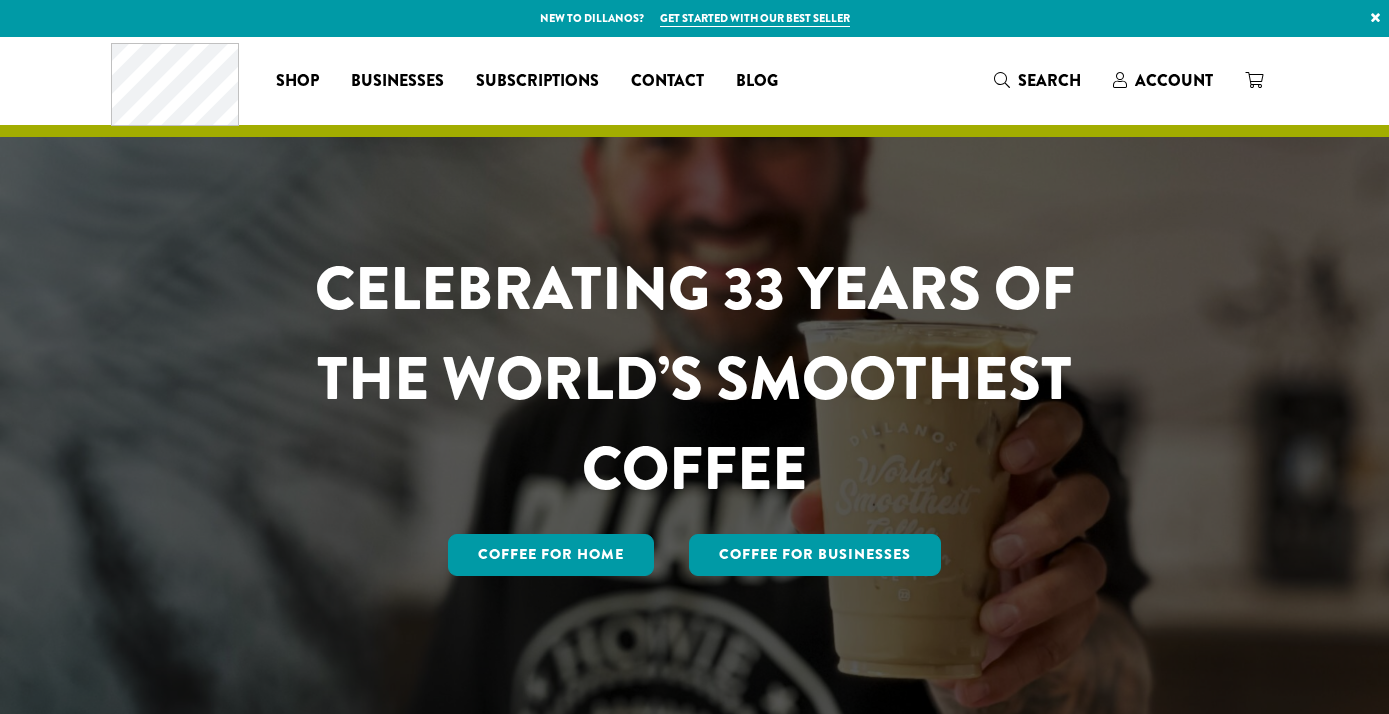 scroll, scrollTop: 0, scrollLeft: 0, axis: both 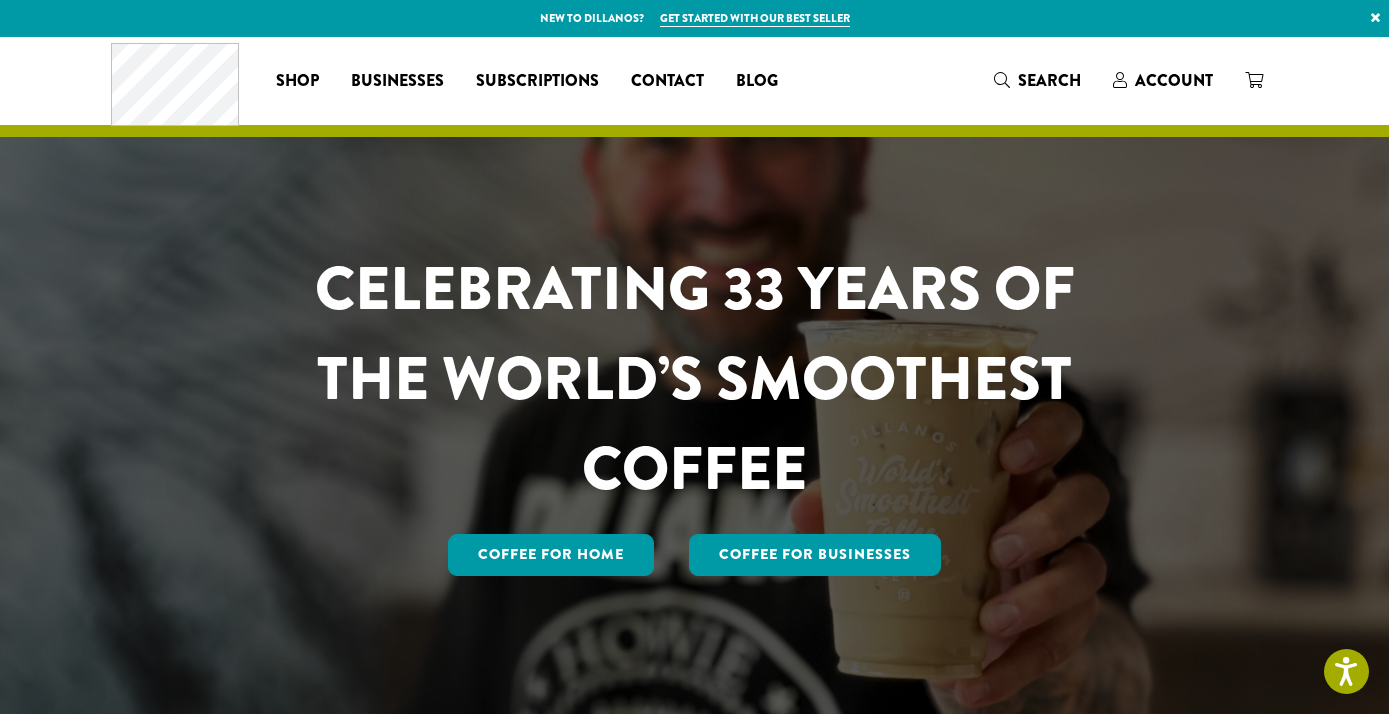 click at bounding box center (694, 378) 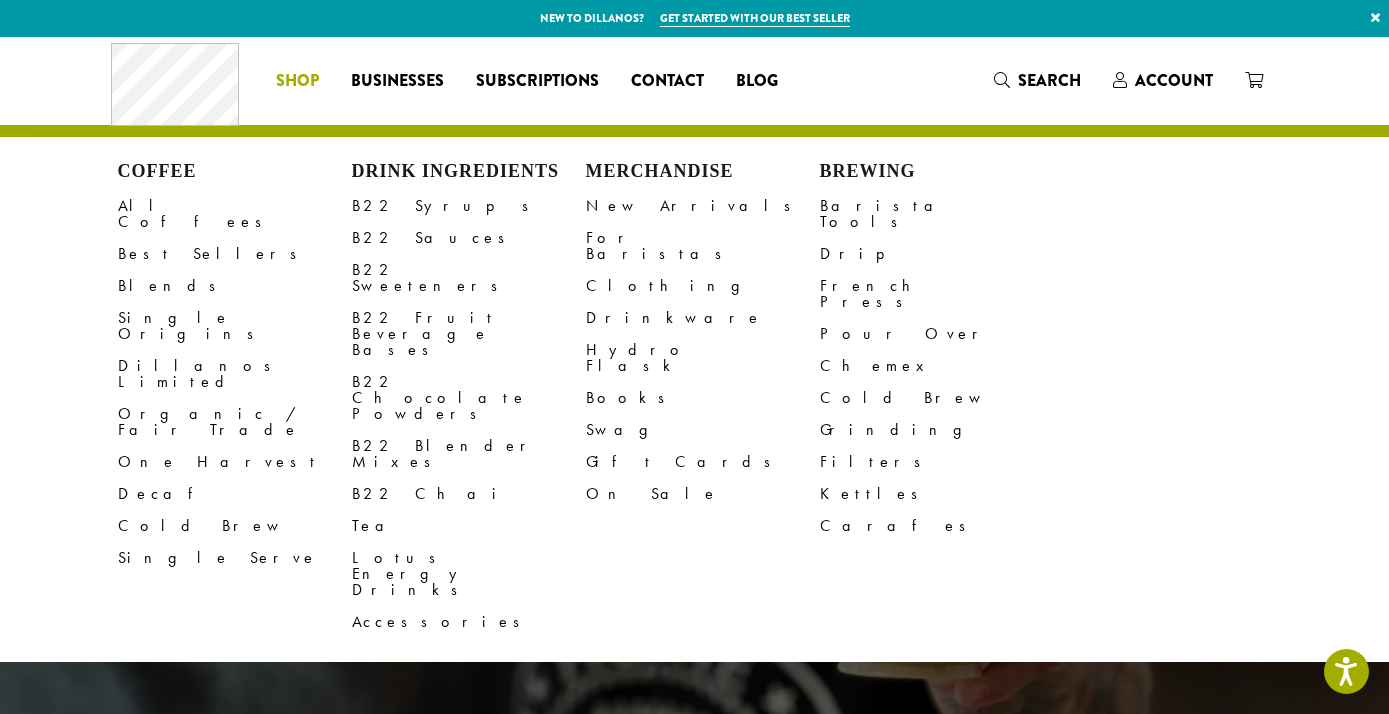 click on "Shop" at bounding box center (297, 81) 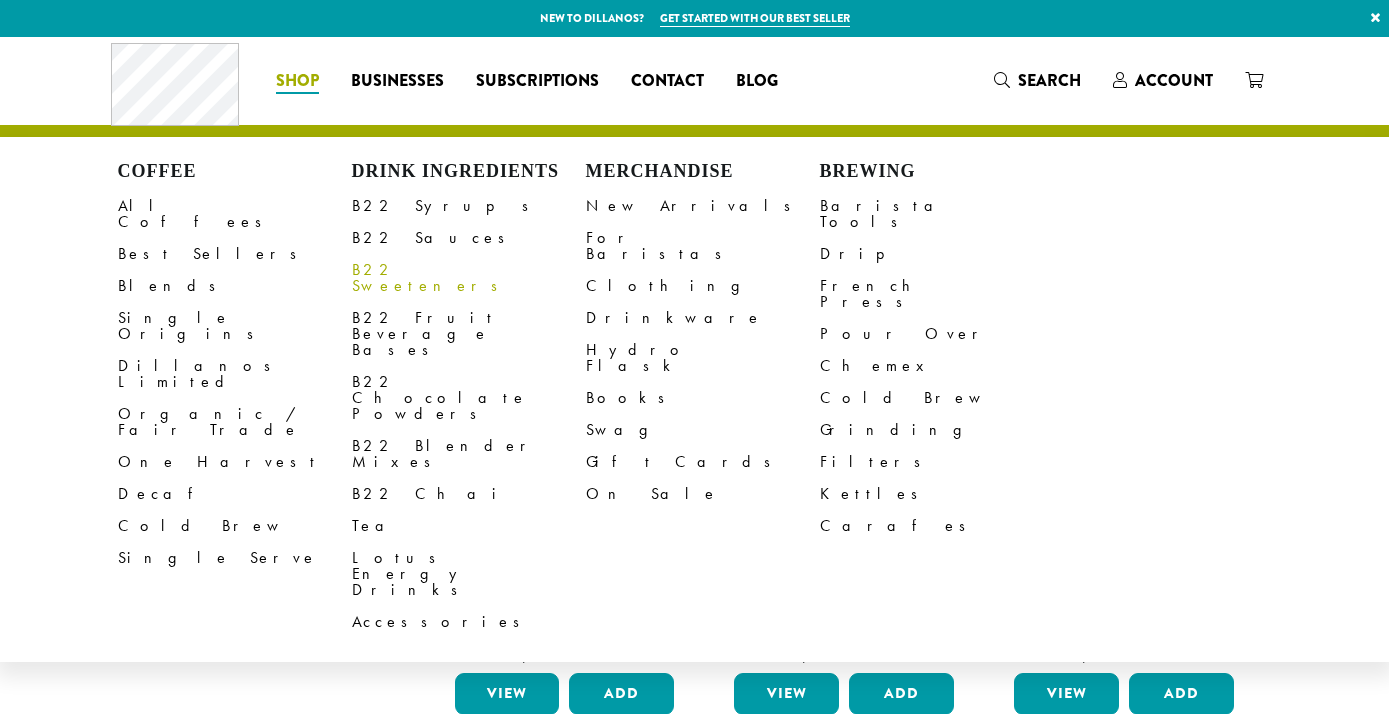 scroll, scrollTop: 0, scrollLeft: 0, axis: both 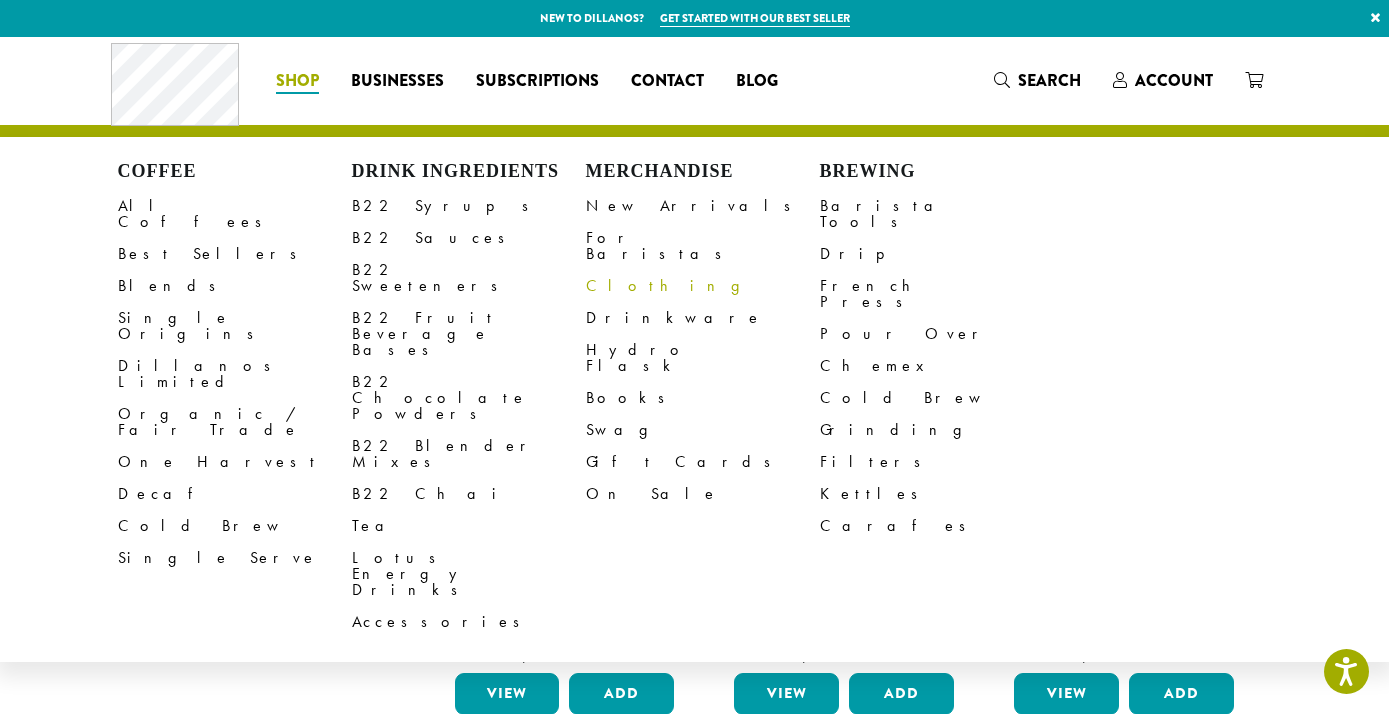 click on "Clothing" at bounding box center [703, 286] 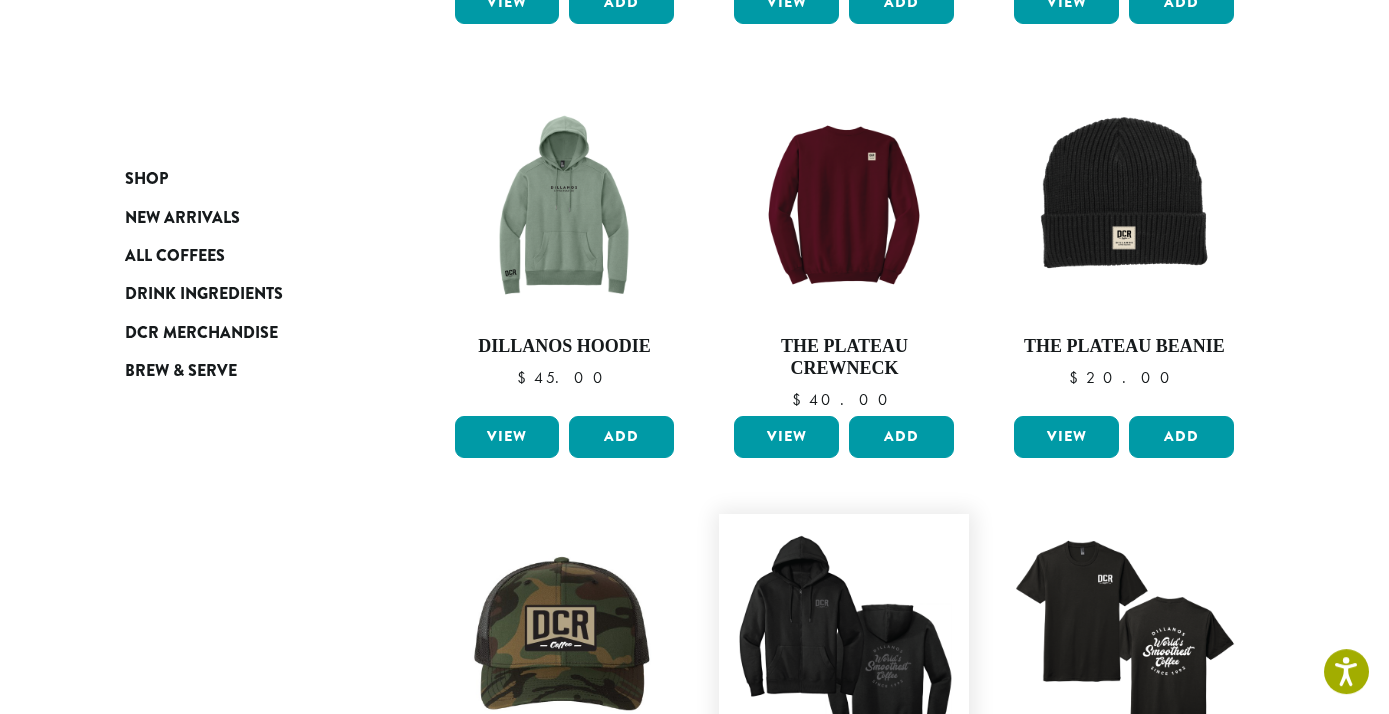 scroll, scrollTop: 648, scrollLeft: 0, axis: vertical 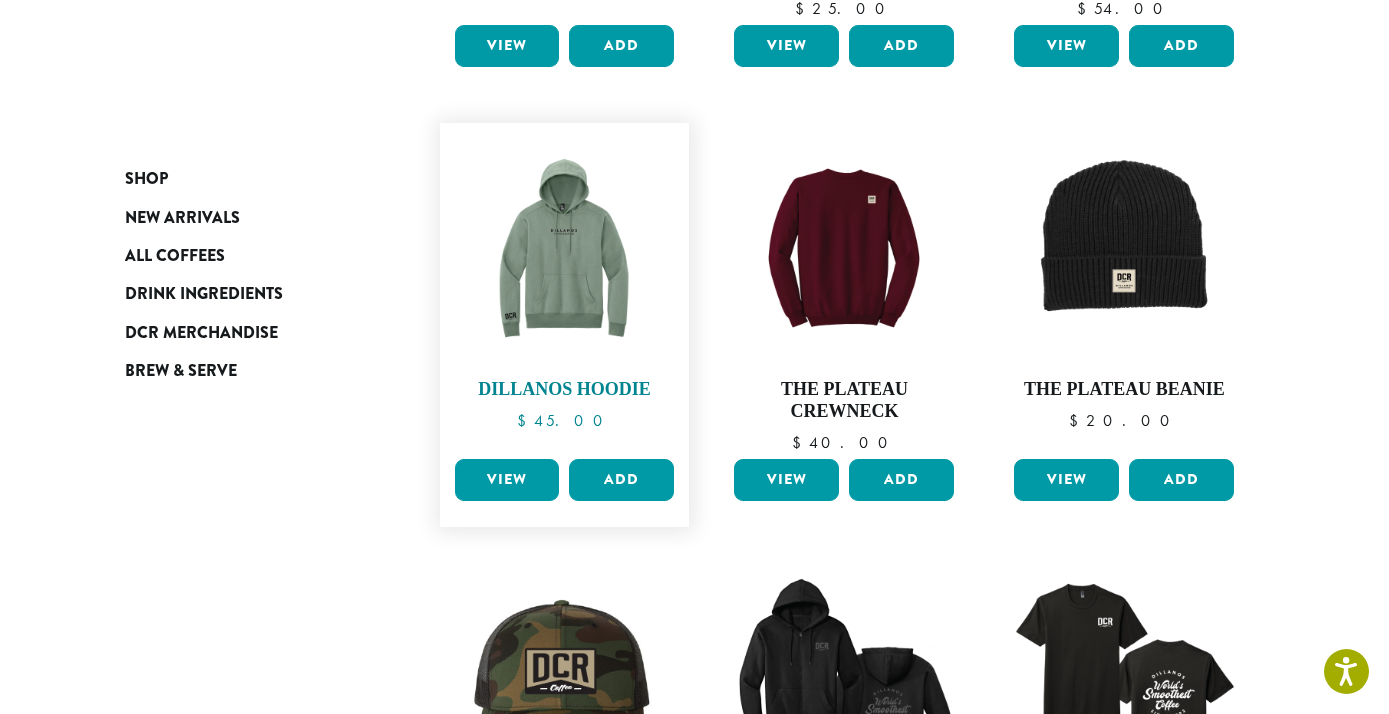 click on "Dillanos Hoodie" at bounding box center [565, 390] 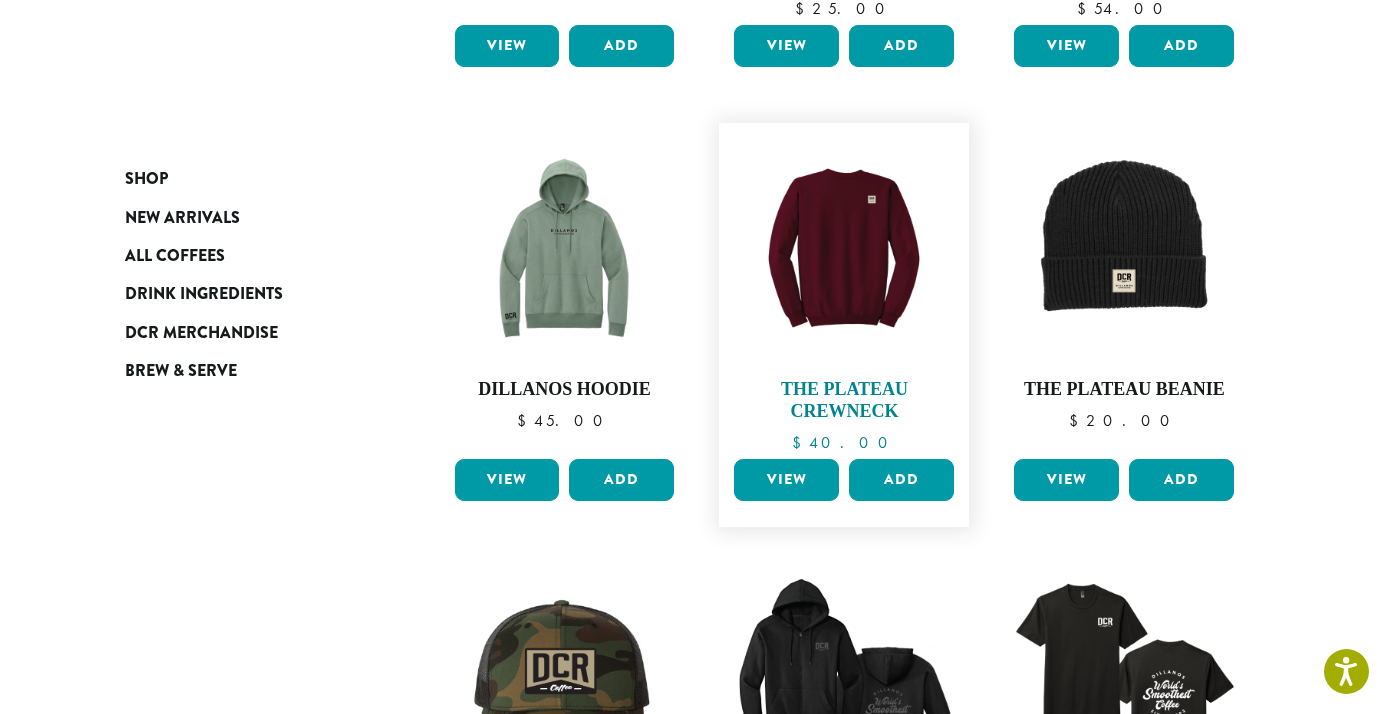 click on "The Plateau Crewneck" at bounding box center (844, 400) 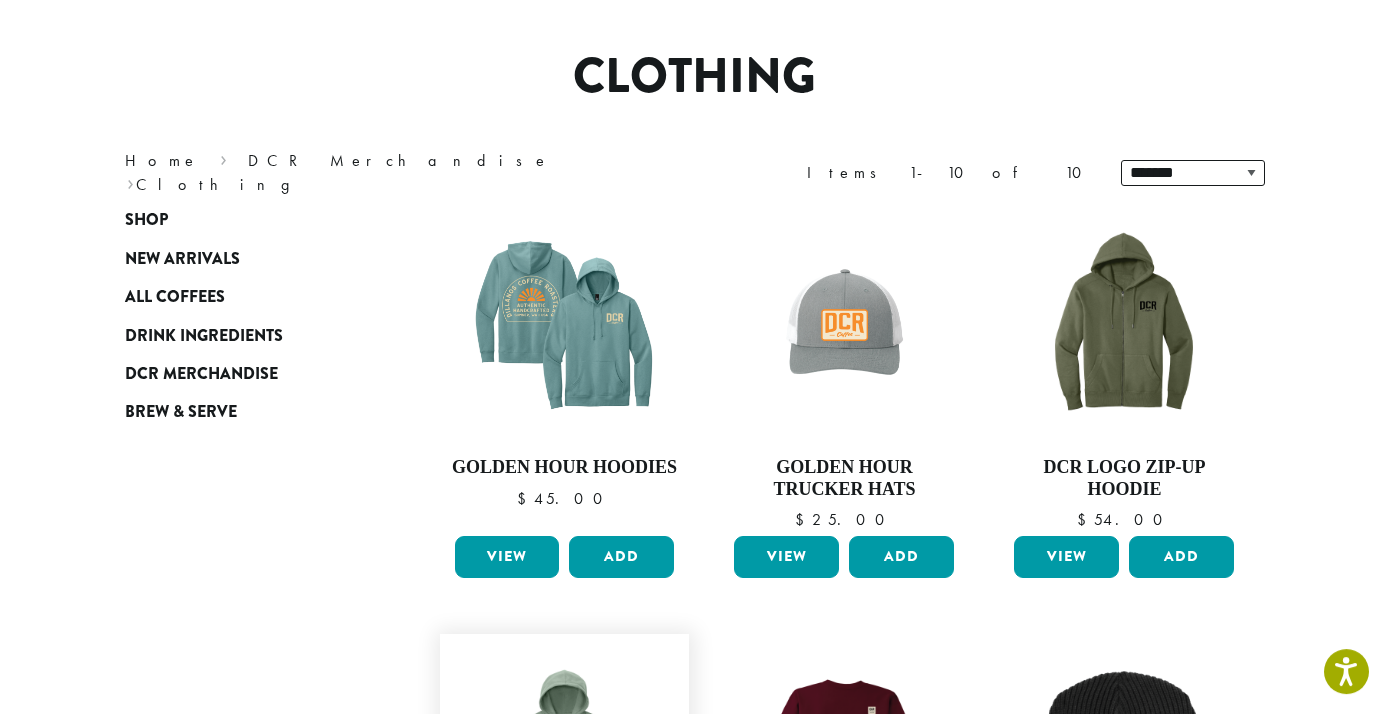 scroll, scrollTop: 108, scrollLeft: 0, axis: vertical 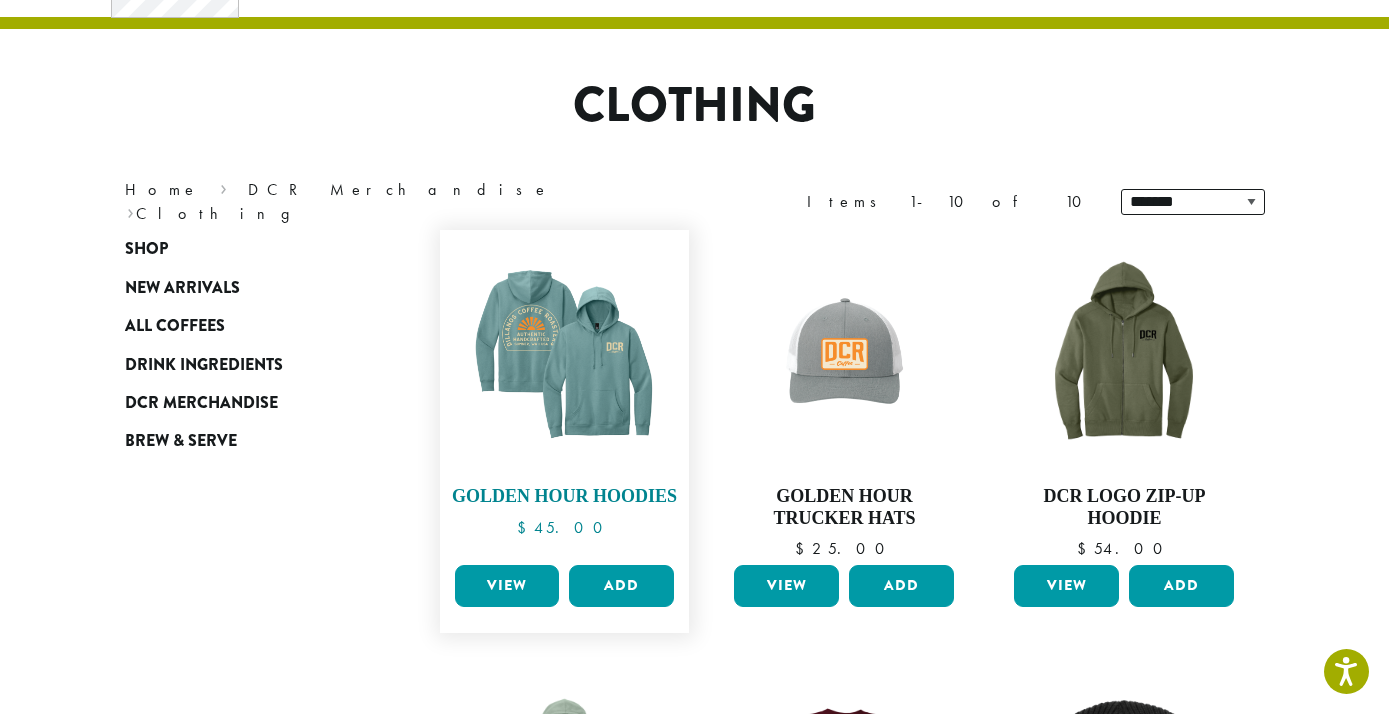 click at bounding box center (564, 355) 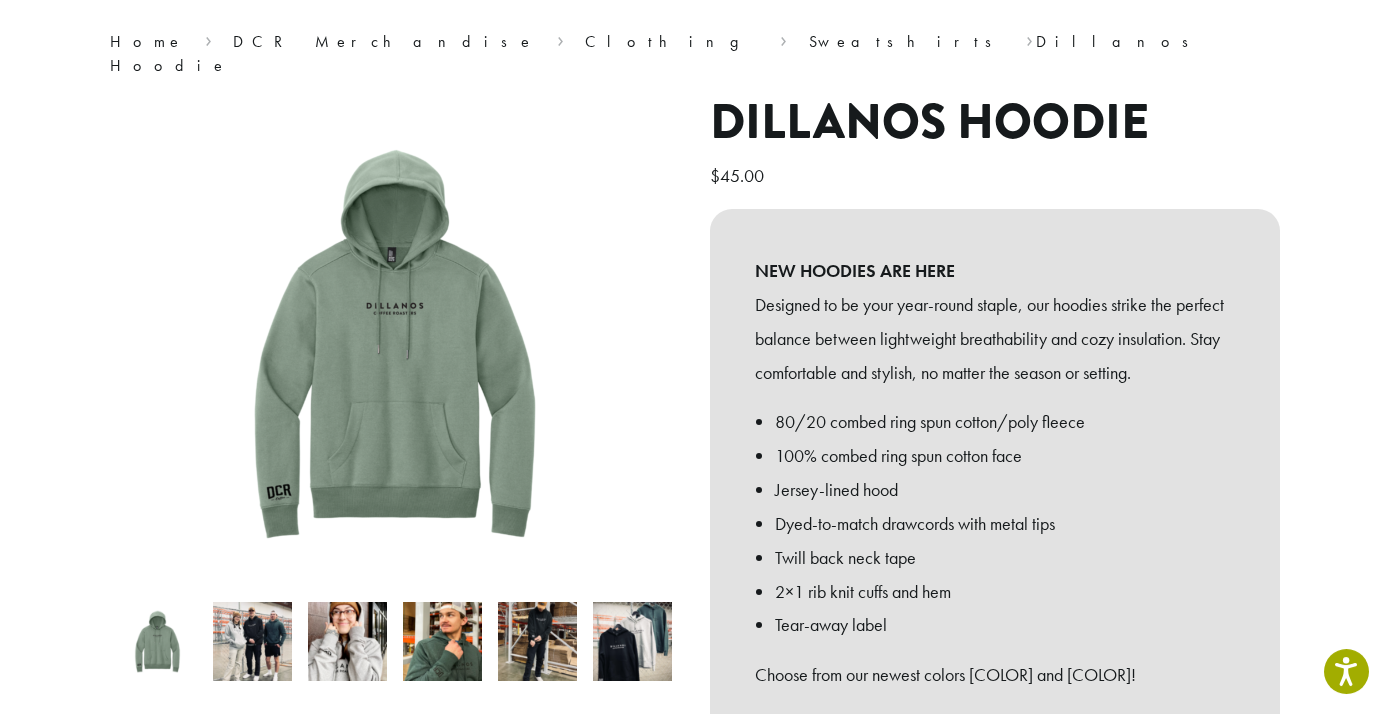 scroll, scrollTop: 0, scrollLeft: 0, axis: both 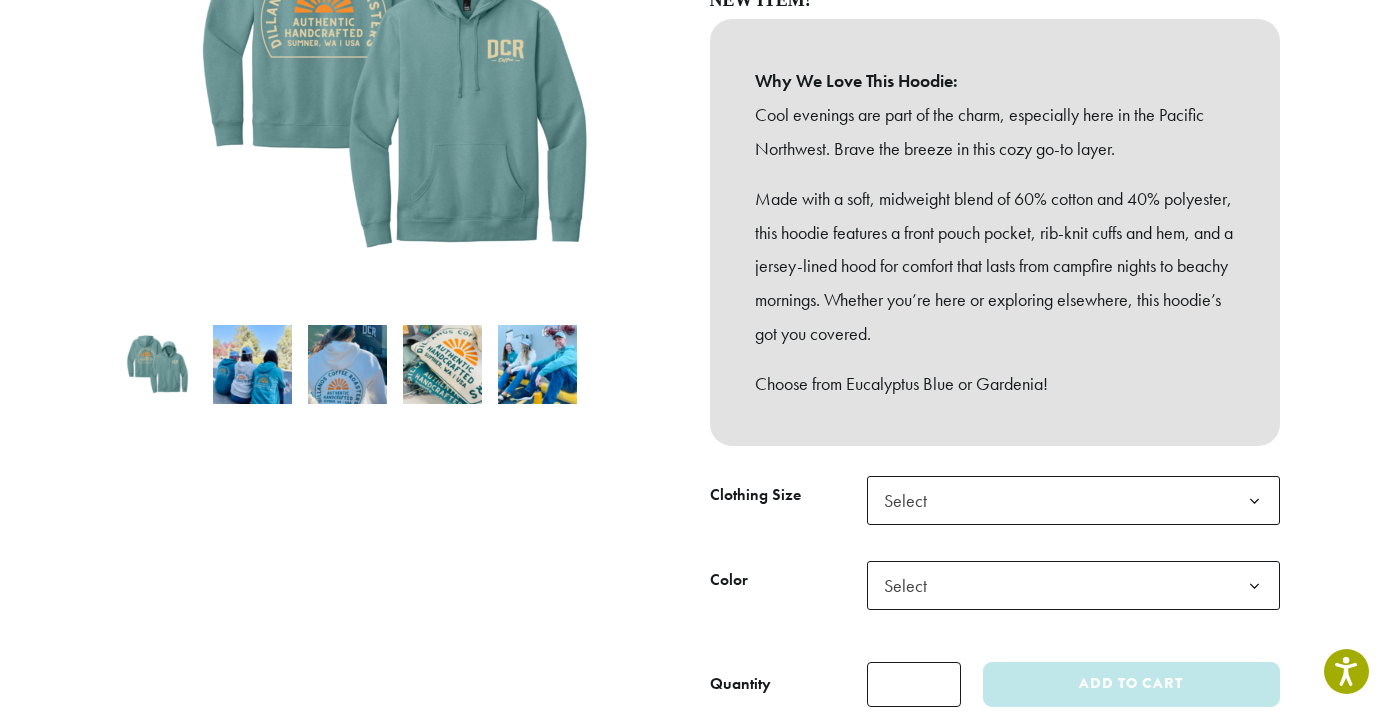click 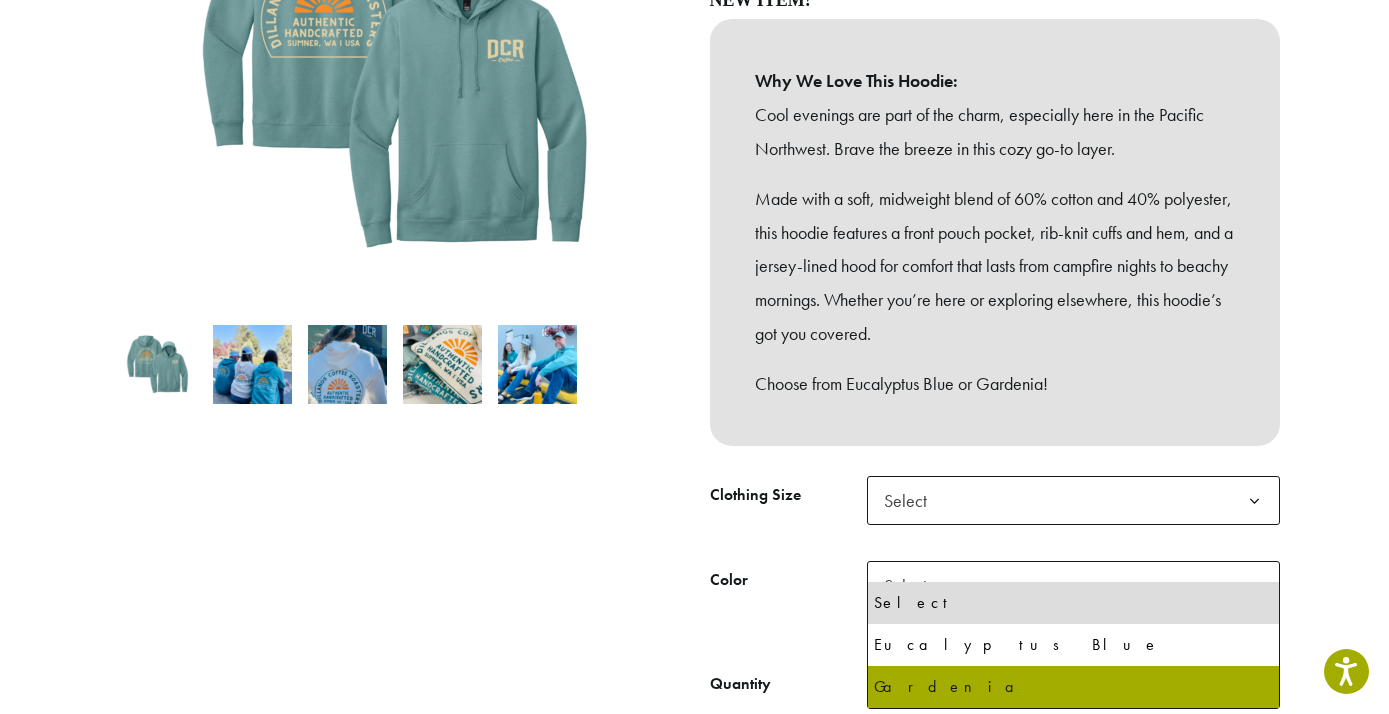 select on "********" 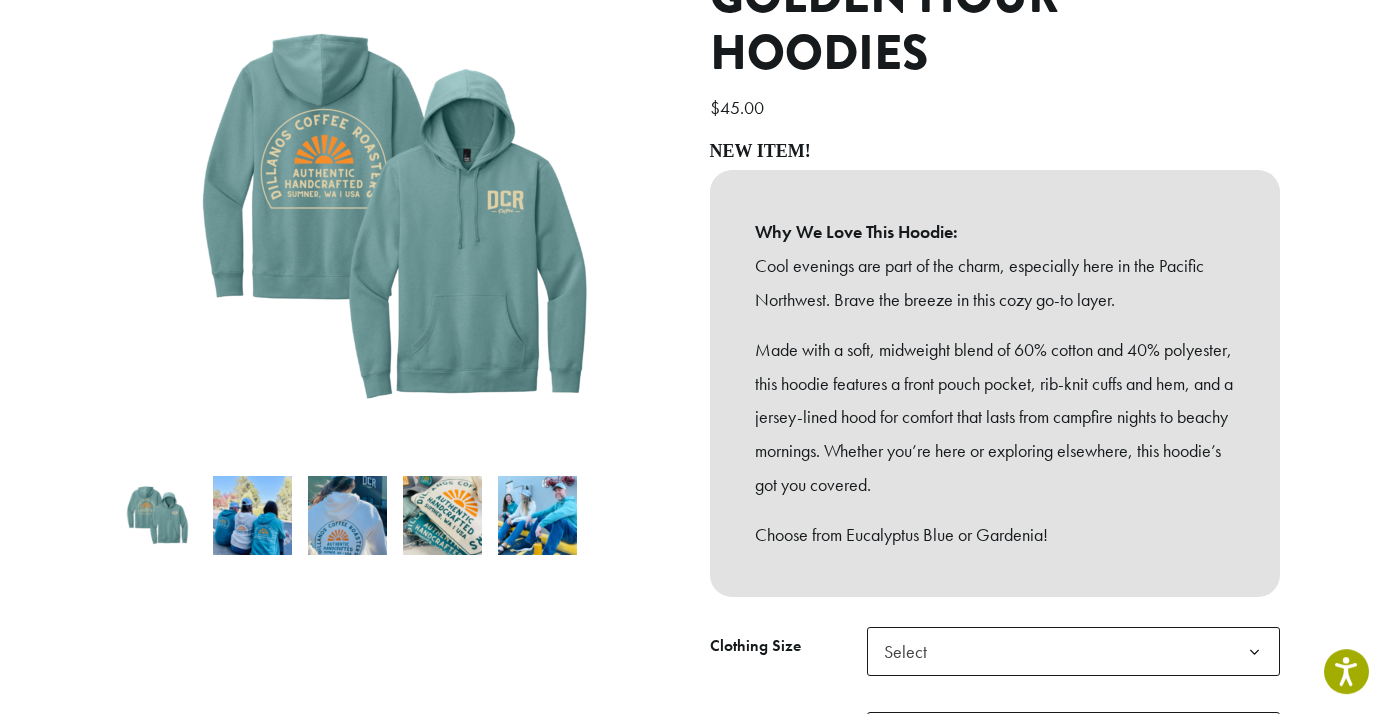 scroll, scrollTop: 324, scrollLeft: 0, axis: vertical 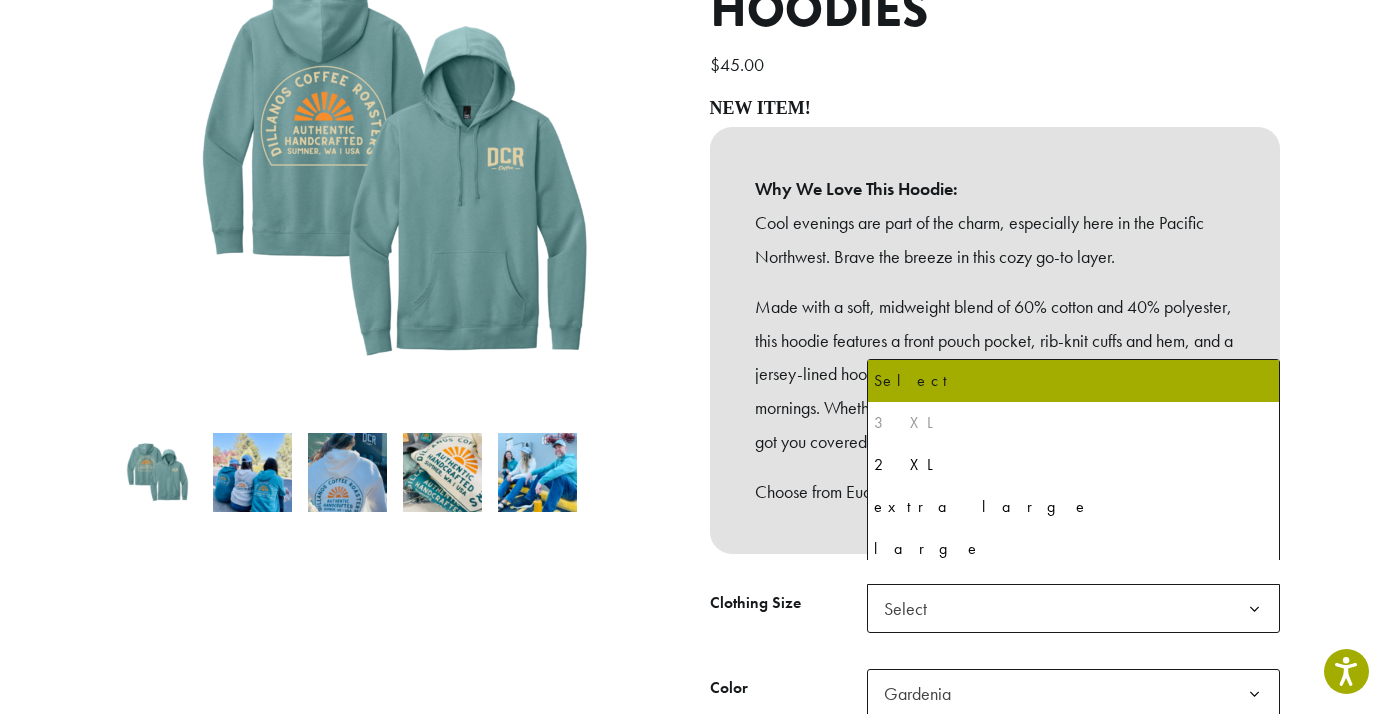 click on "Select" 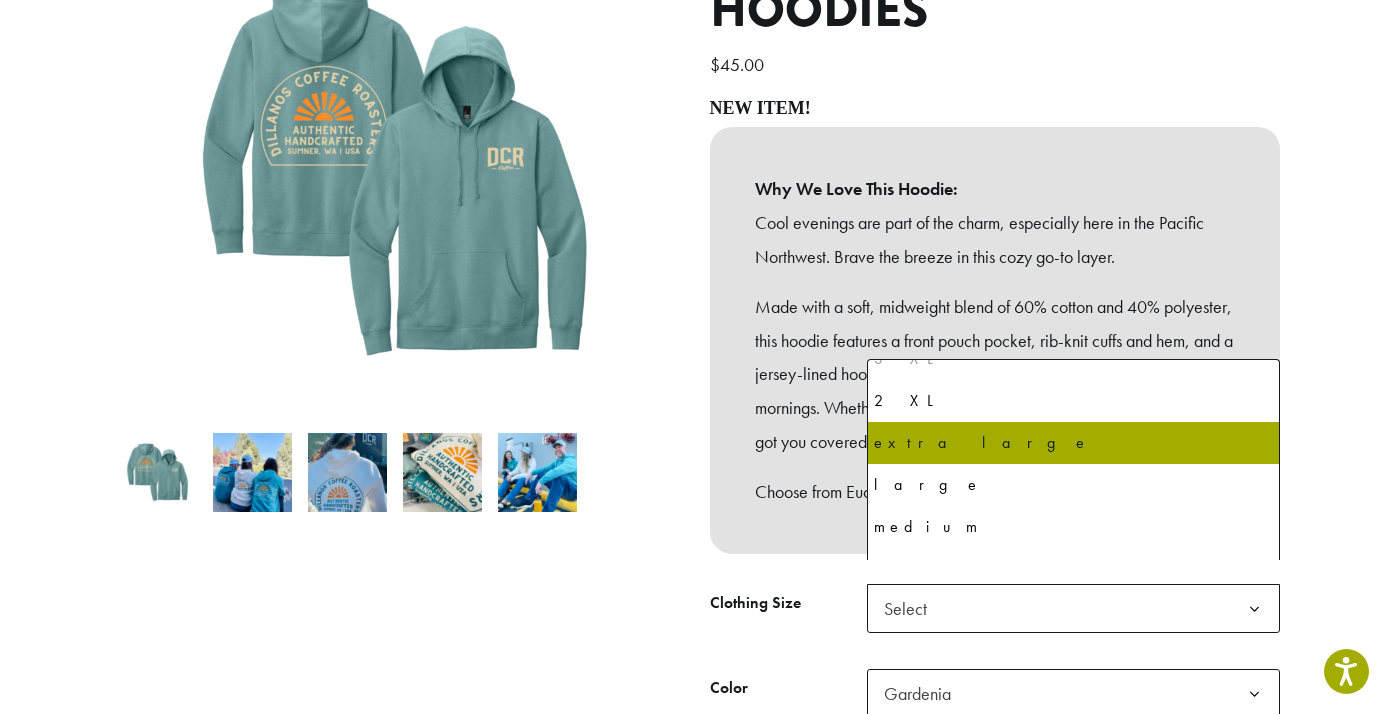 scroll, scrollTop: 94, scrollLeft: 0, axis: vertical 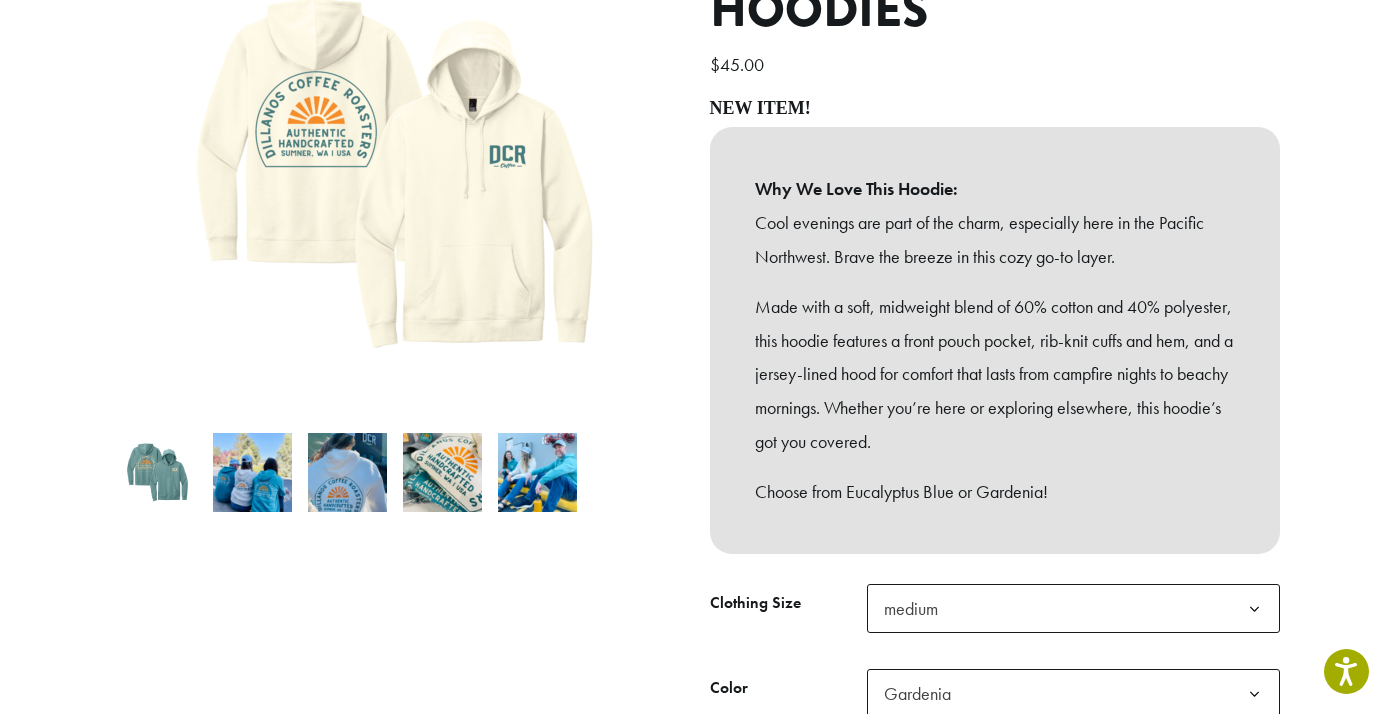 click 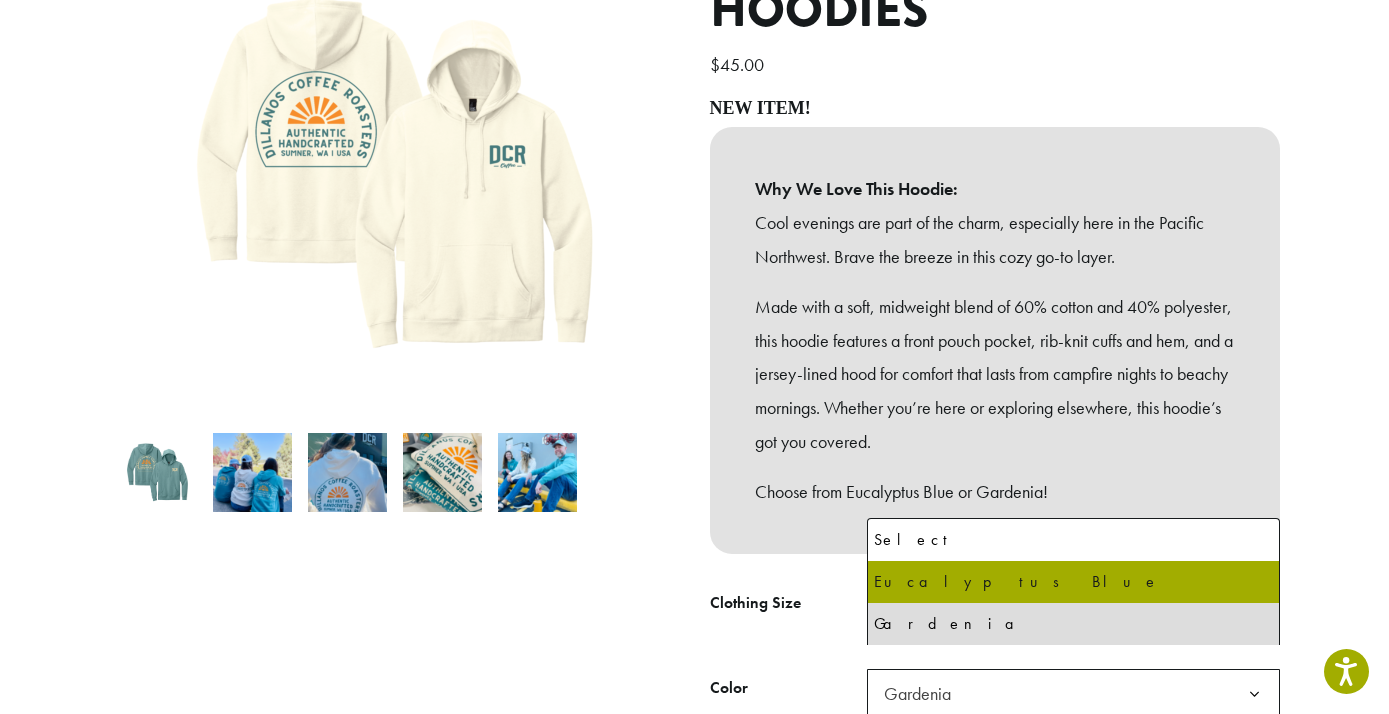 select on "******" 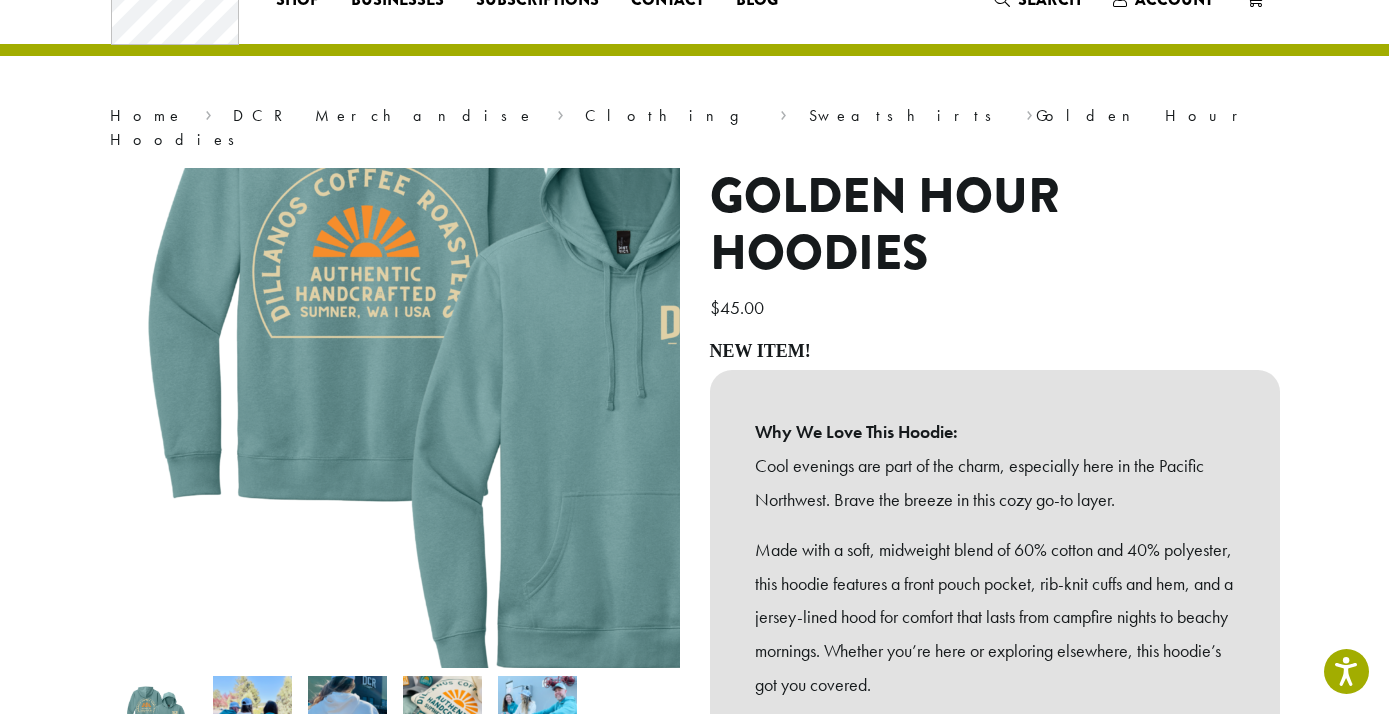 scroll, scrollTop: 52, scrollLeft: 0, axis: vertical 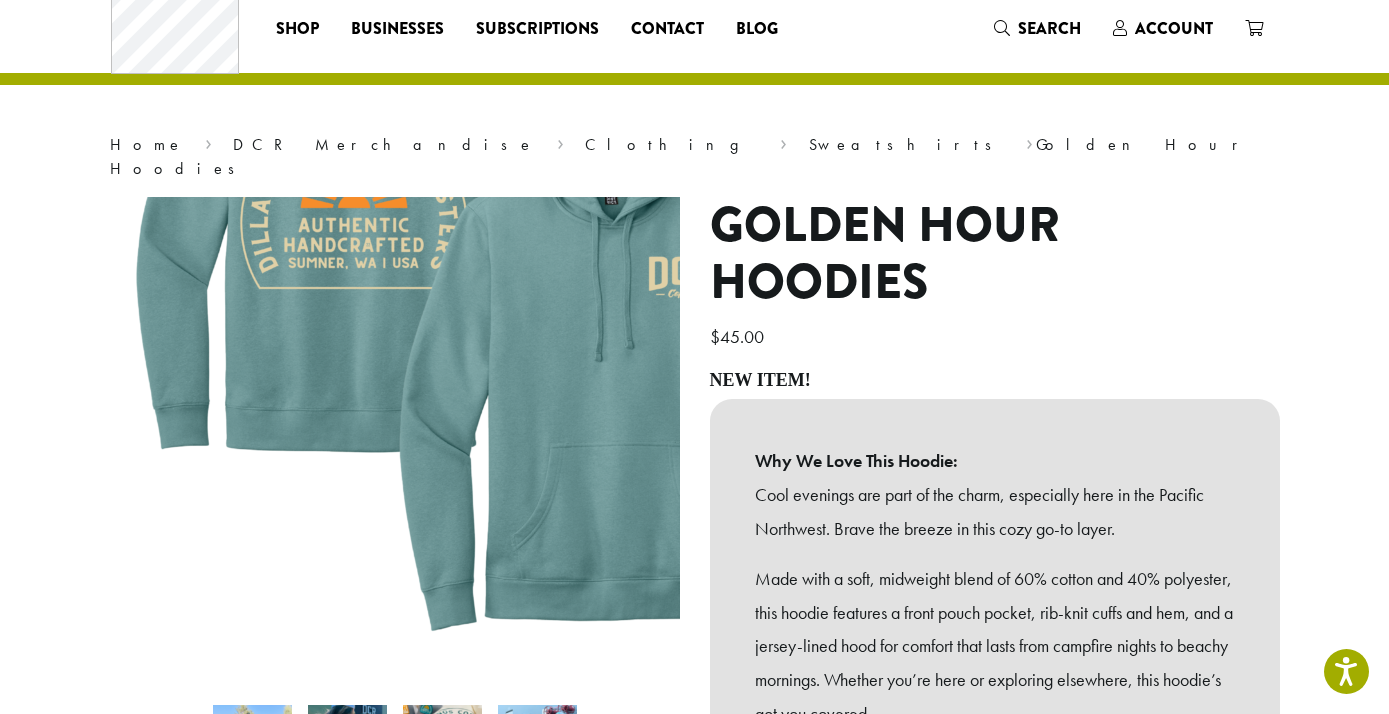 click at bounding box center (482, 306) 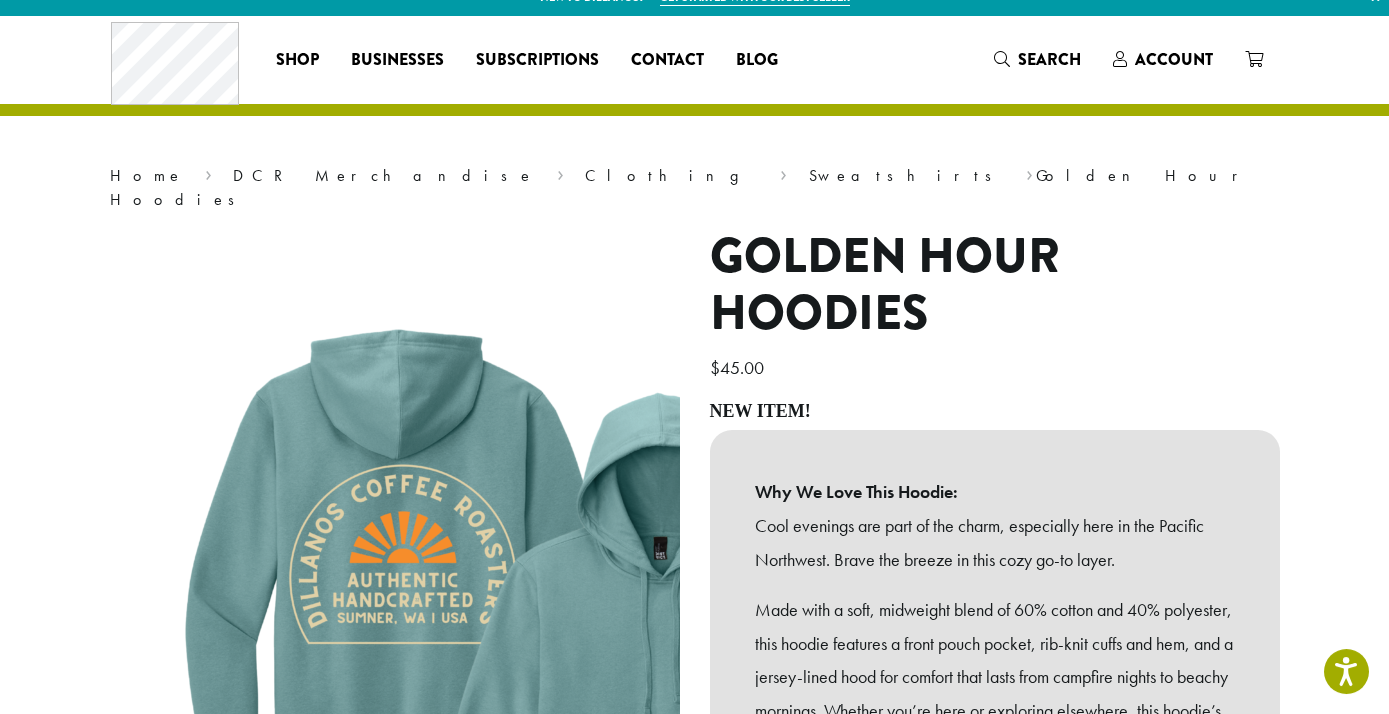 scroll, scrollTop: 0, scrollLeft: 0, axis: both 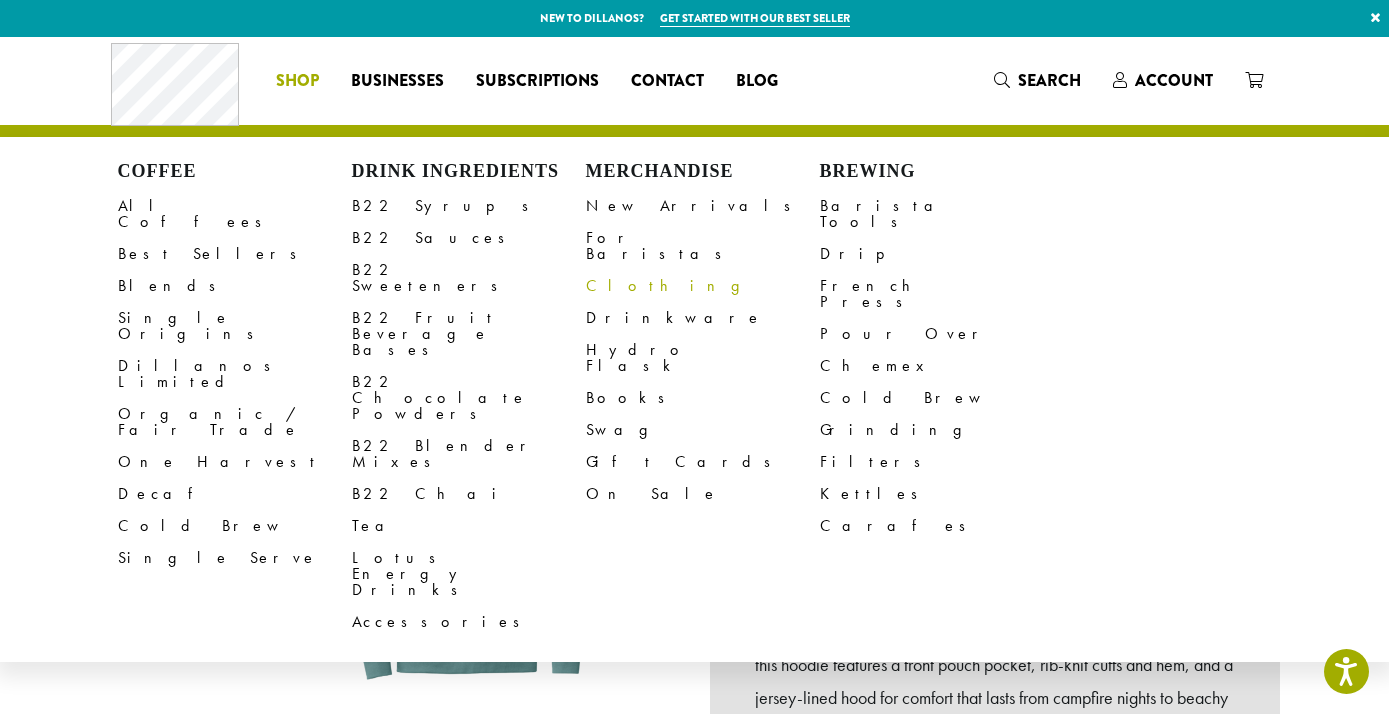 click on "Clothing" at bounding box center [703, 286] 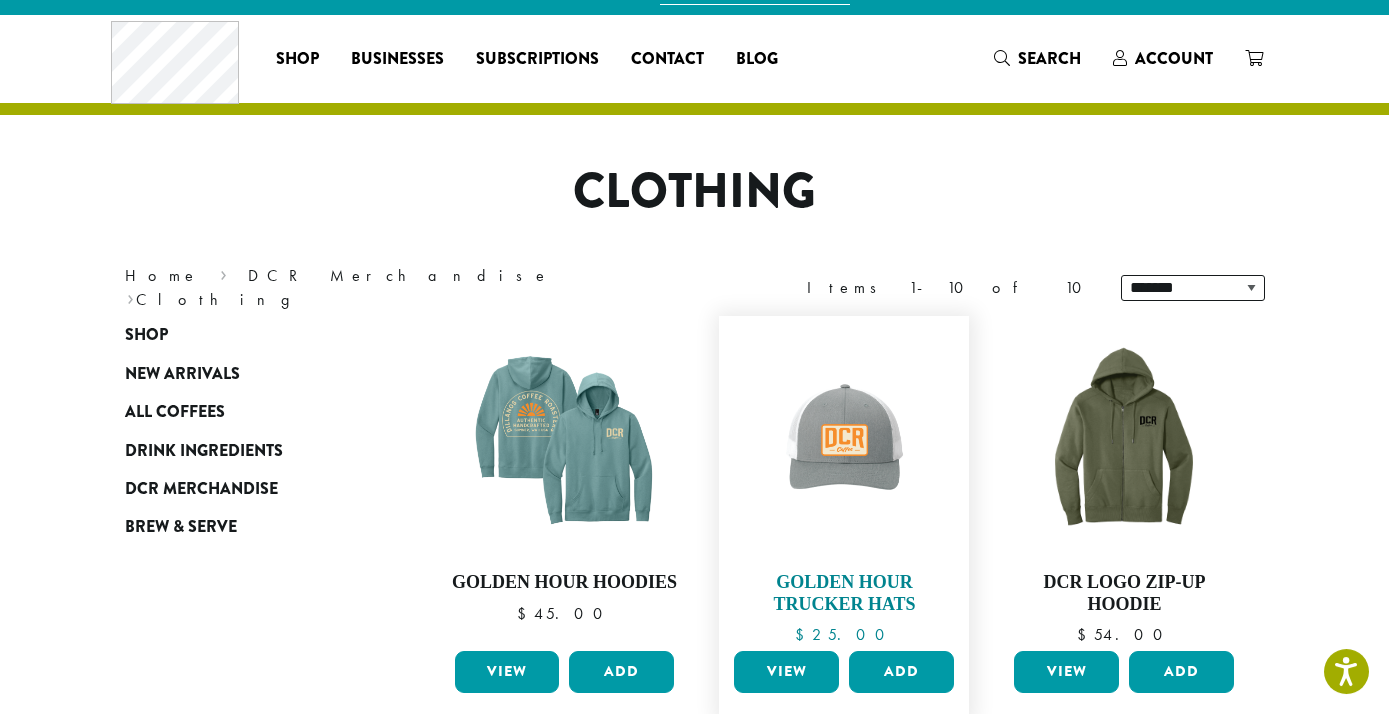 scroll, scrollTop: 0, scrollLeft: 0, axis: both 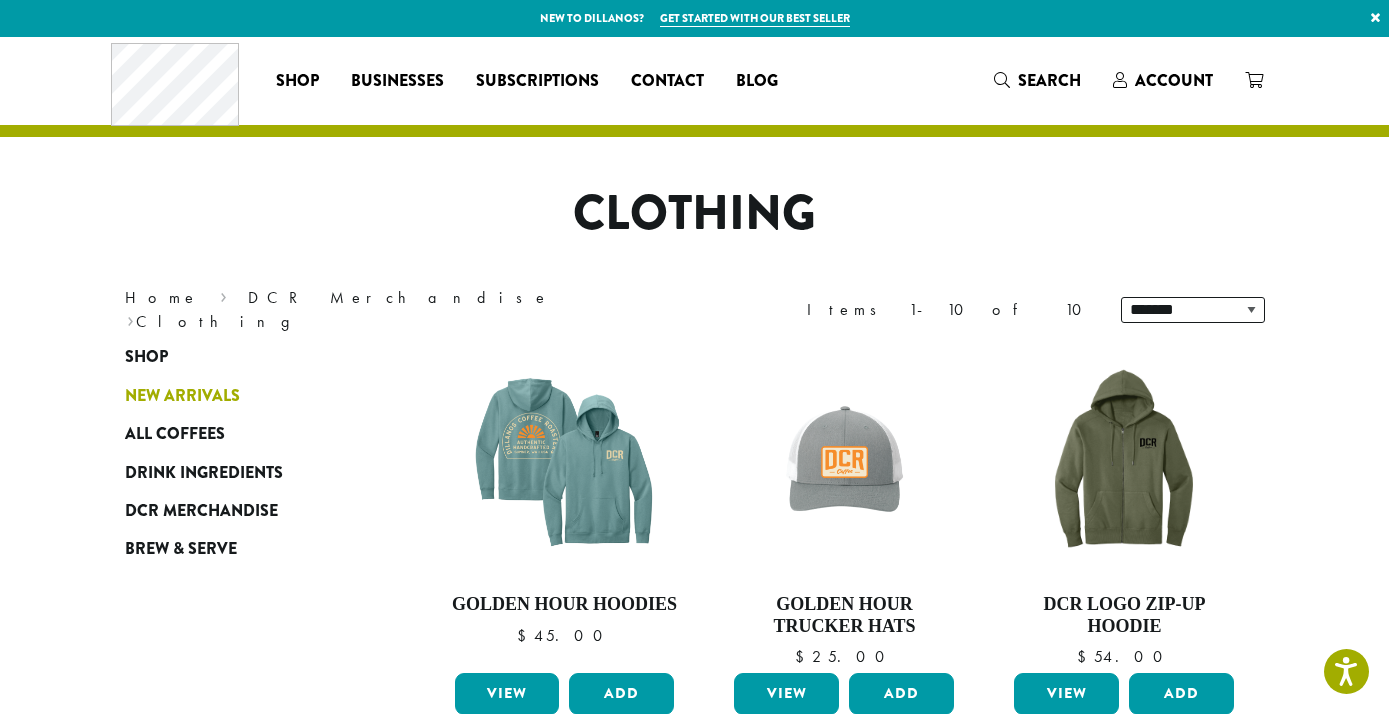 click on "New Arrivals" at bounding box center (182, 396) 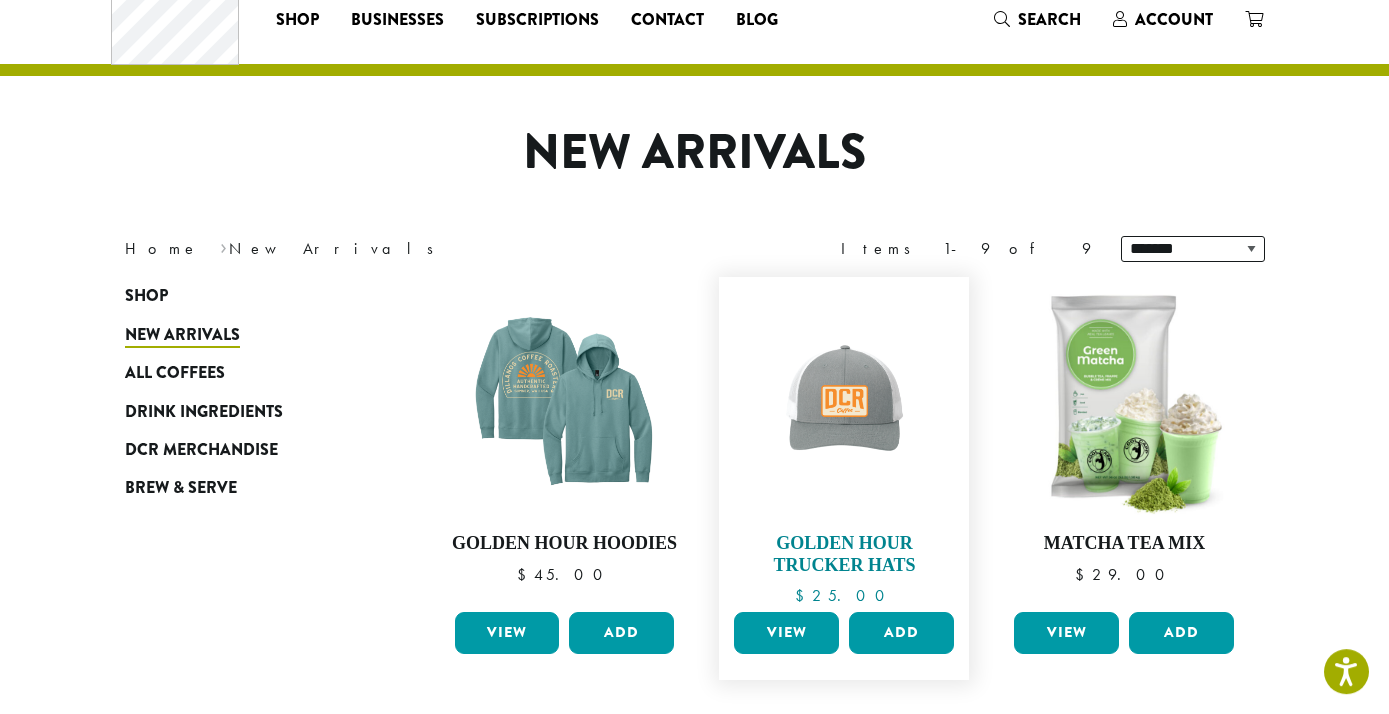 scroll, scrollTop: 34, scrollLeft: 0, axis: vertical 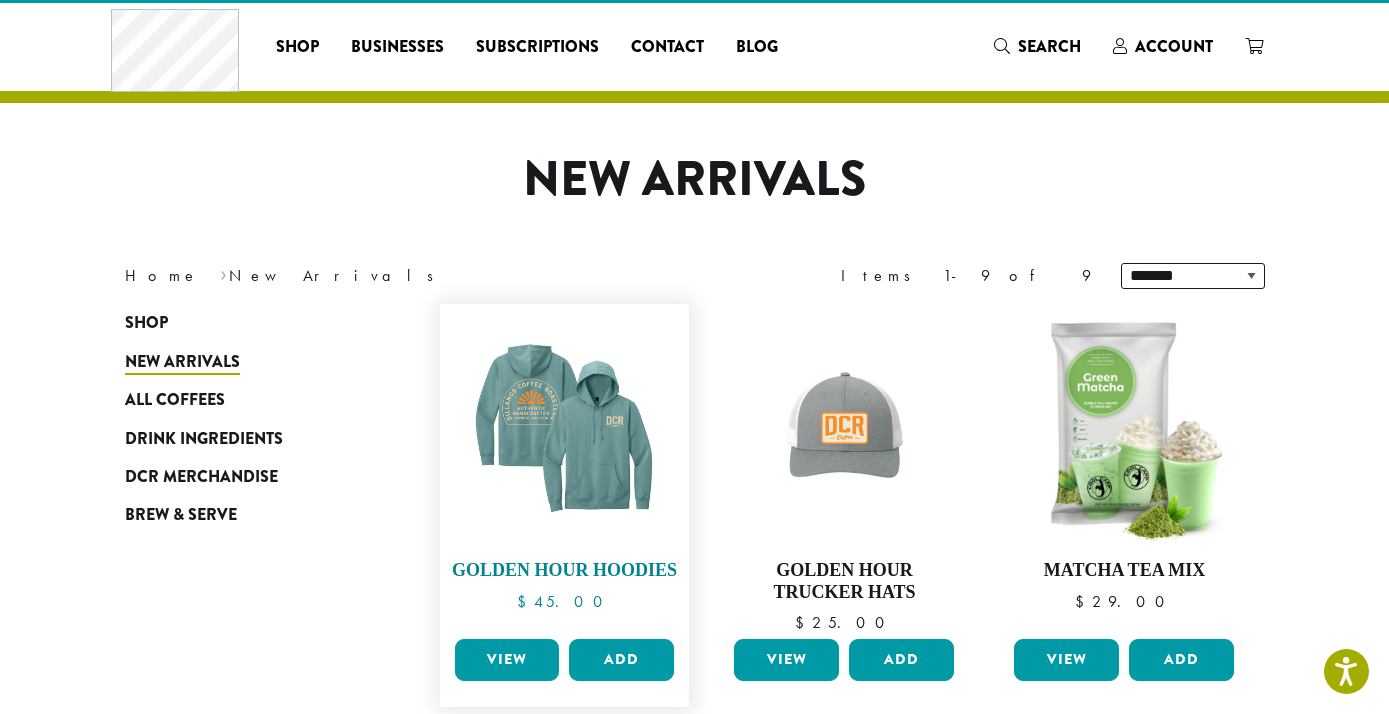 click at bounding box center [564, 429] 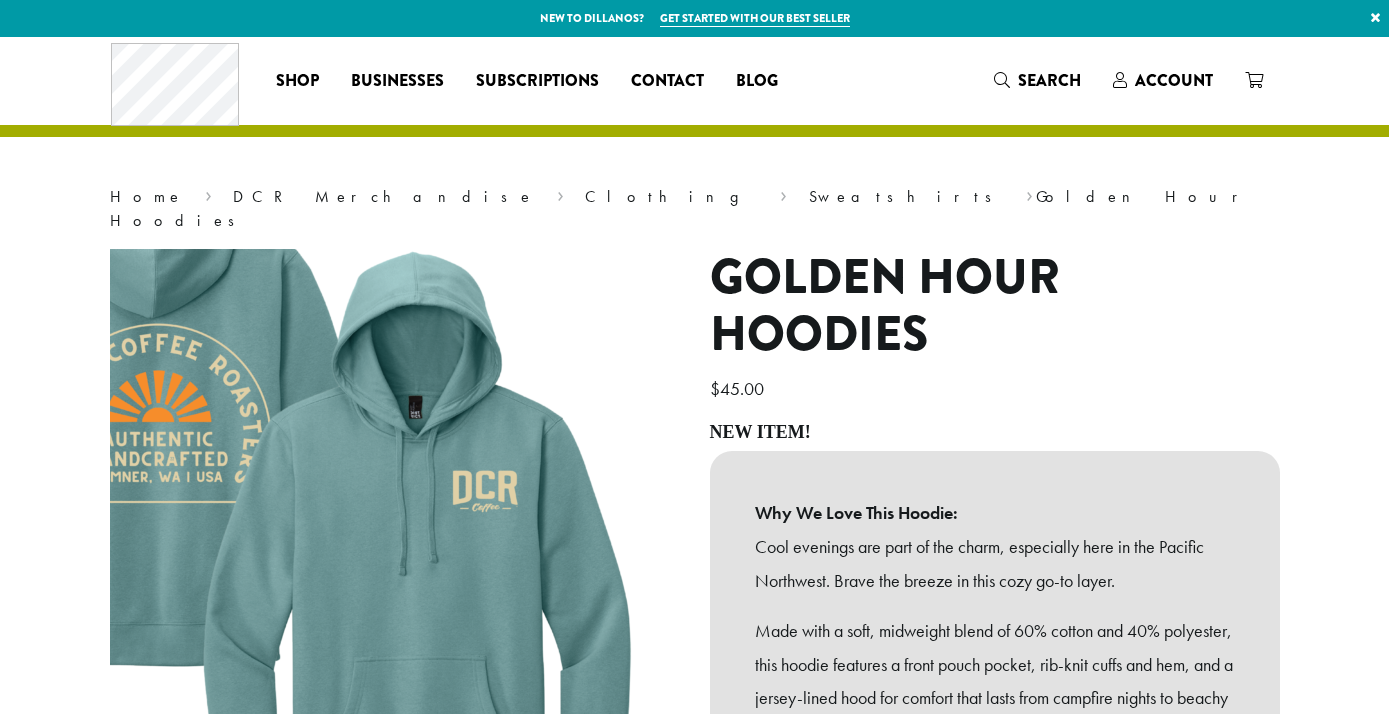 scroll, scrollTop: 0, scrollLeft: 0, axis: both 